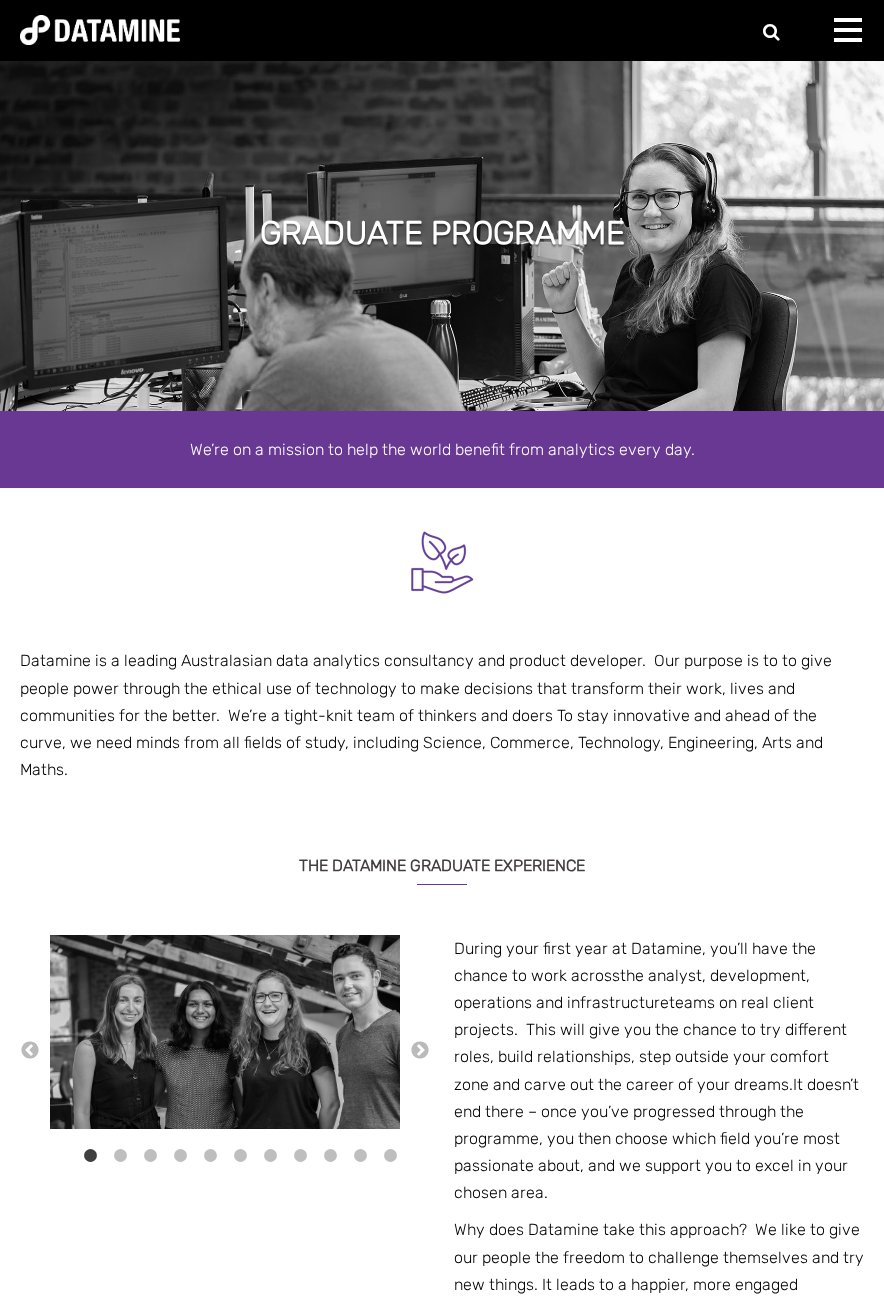 select on "**********" 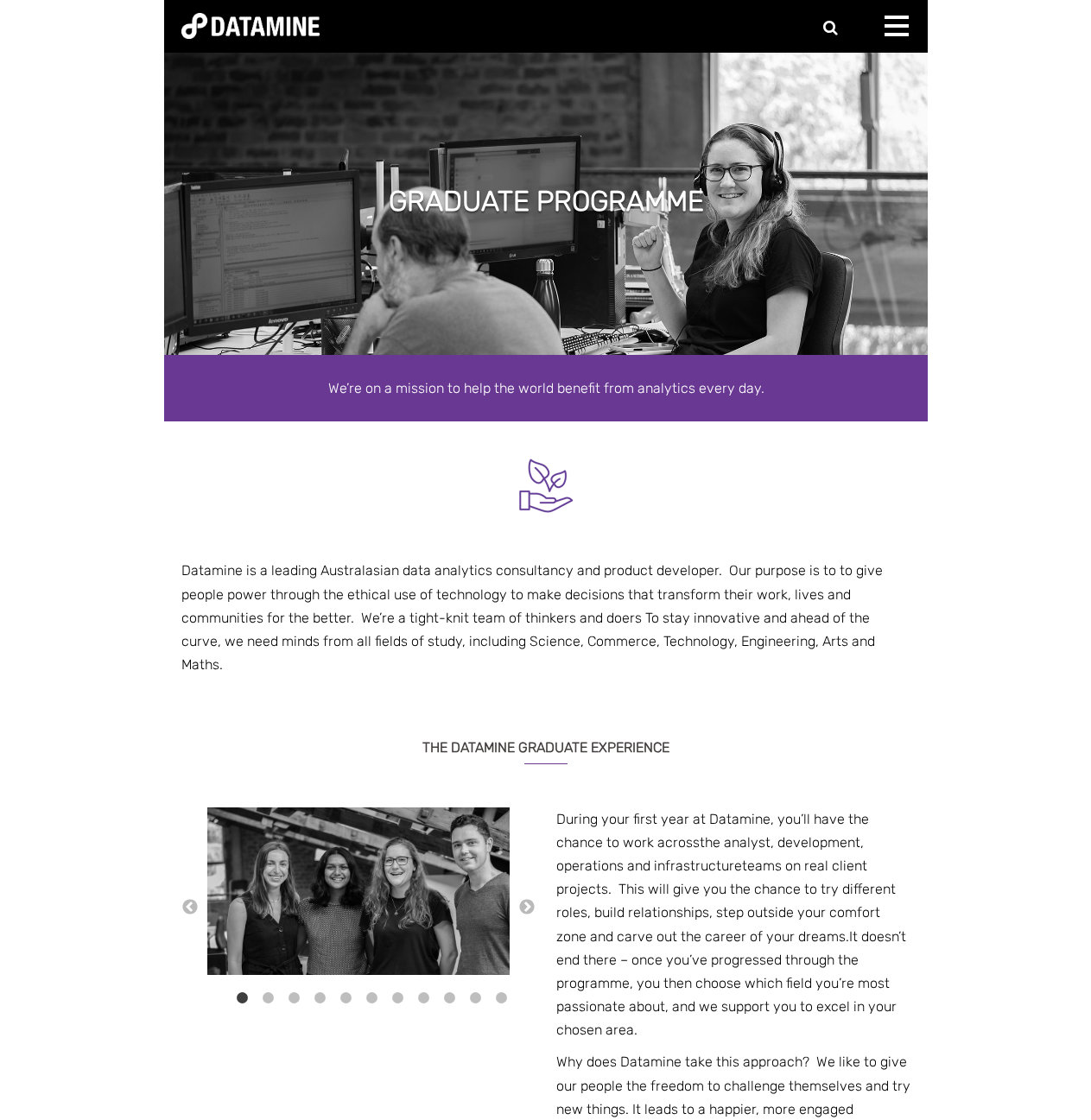 scroll, scrollTop: 0, scrollLeft: 0, axis: both 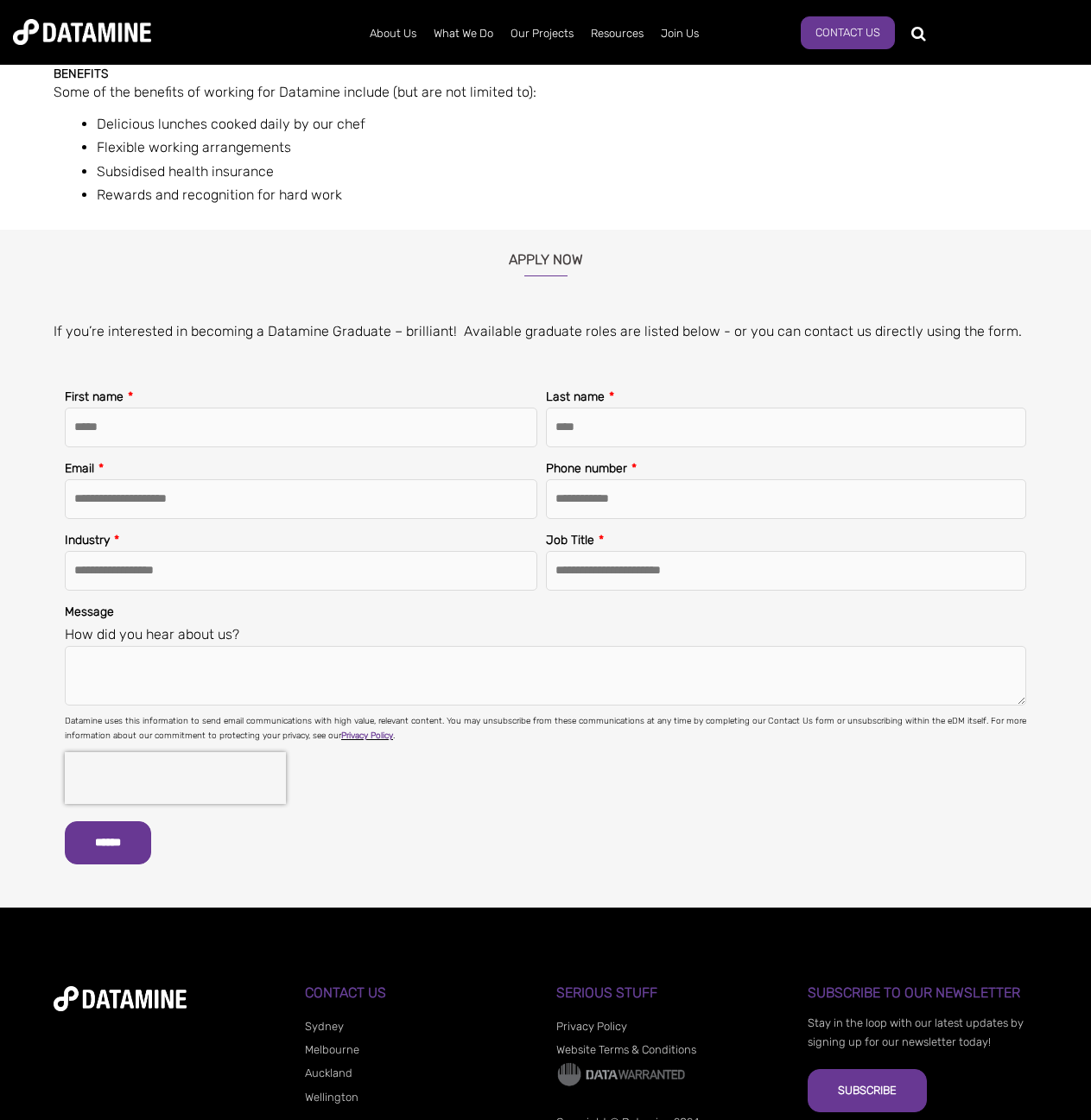 click on "Message How did you hear about us?" at bounding box center [545, 653] 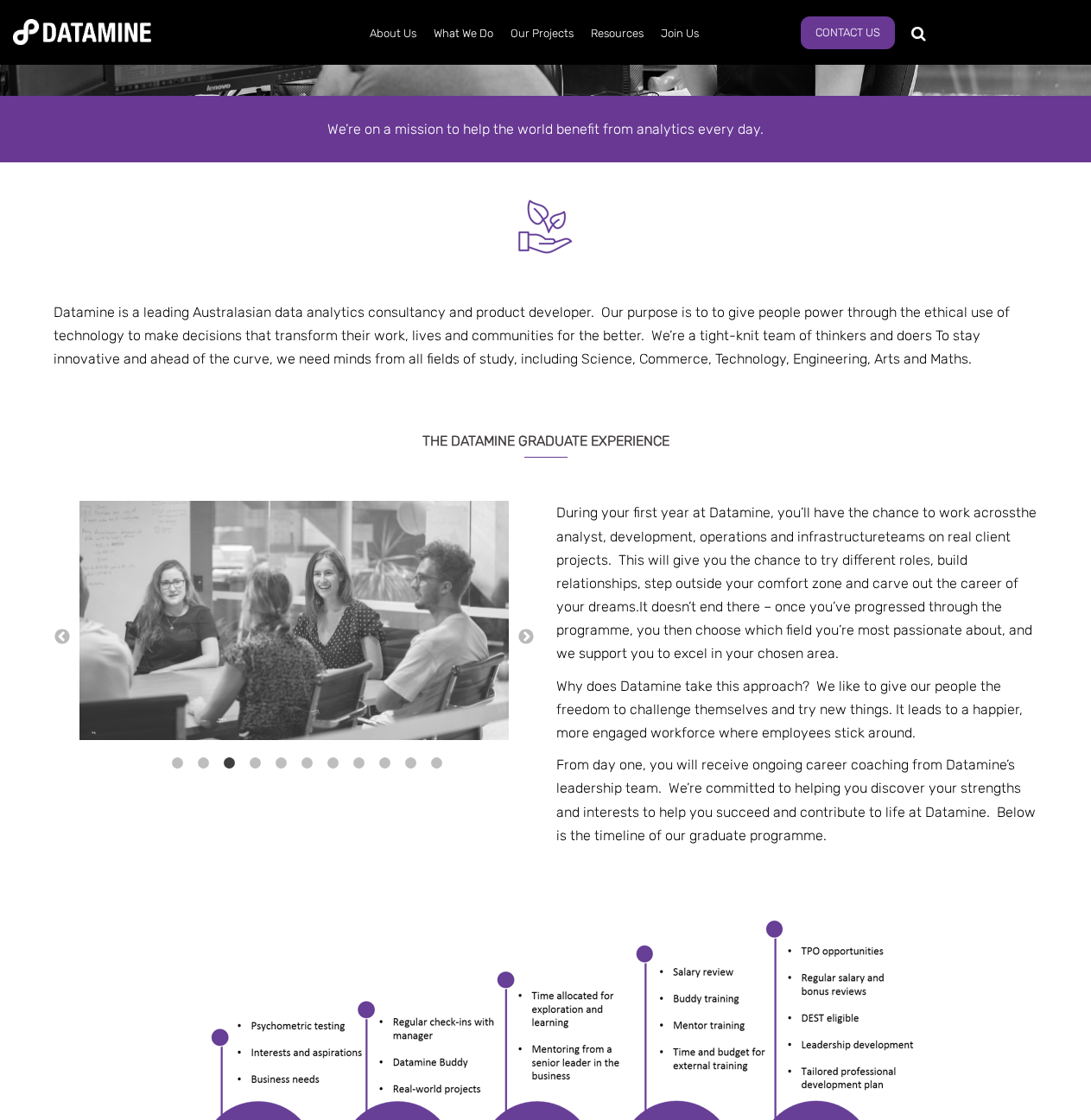 scroll, scrollTop: 0, scrollLeft: 0, axis: both 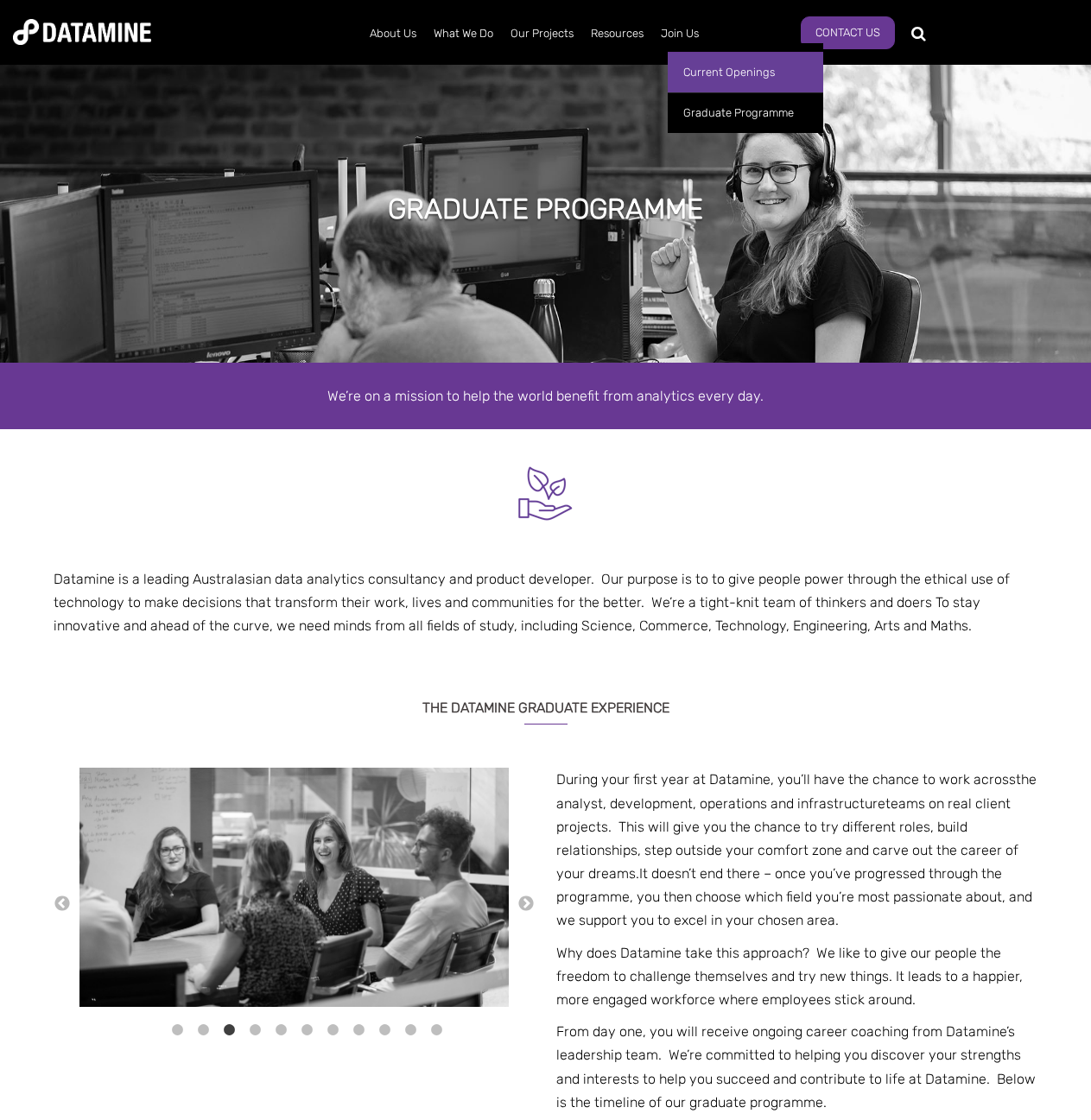 click on "Current Openings" at bounding box center [745, 72] 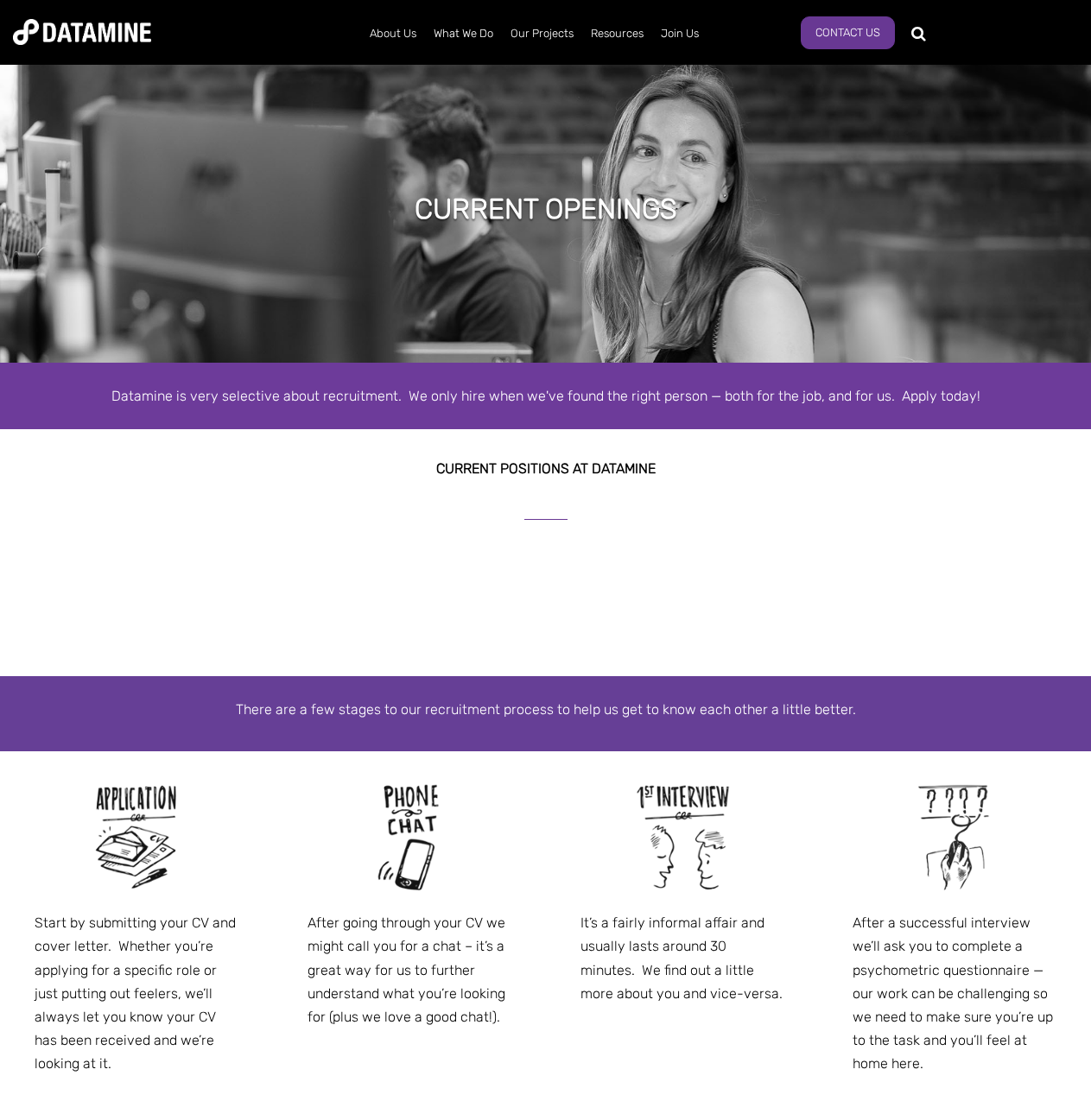 scroll, scrollTop: 0, scrollLeft: 0, axis: both 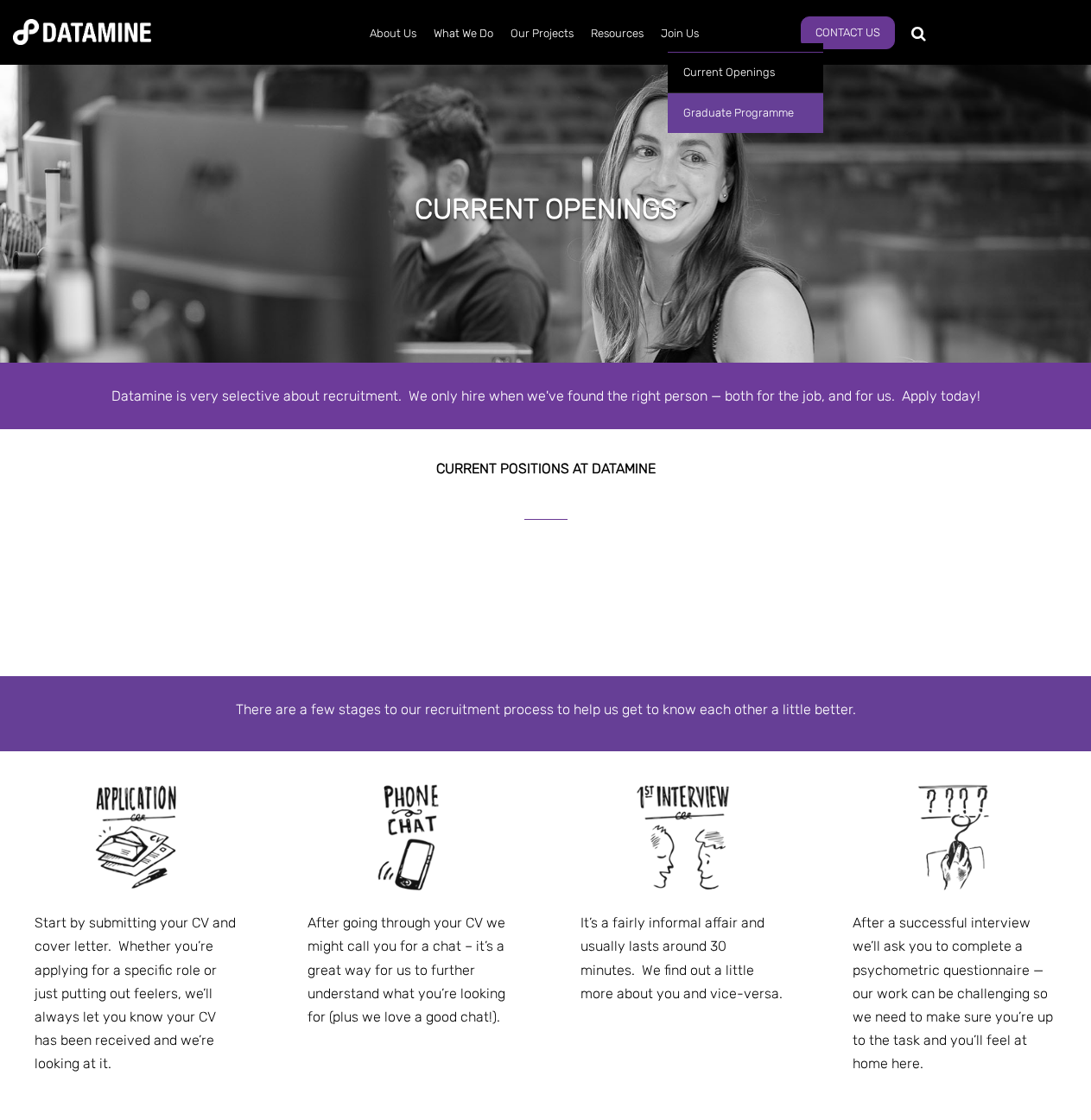 click on "Graduate Programme" at bounding box center [745, 112] 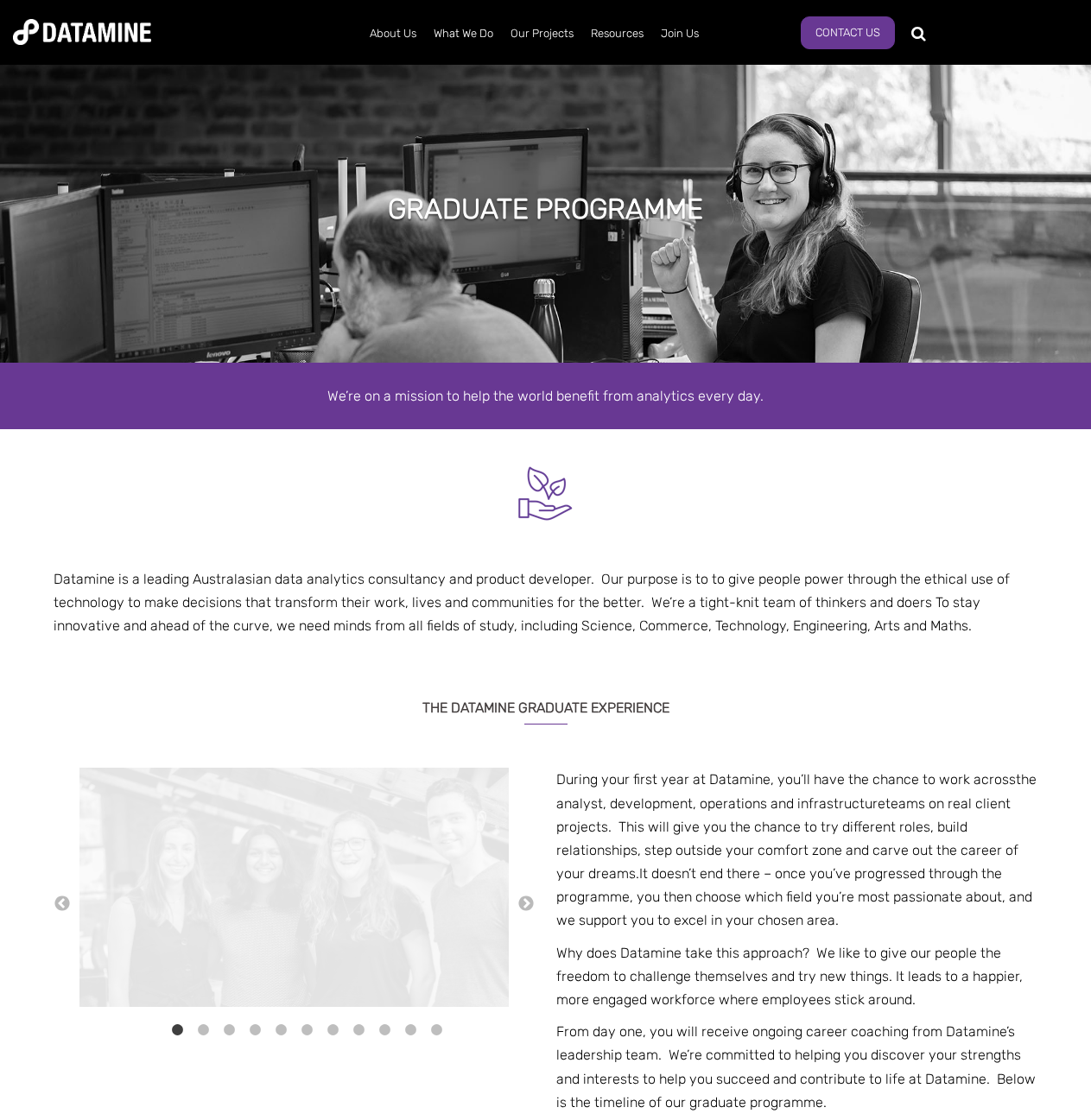 scroll, scrollTop: 0, scrollLeft: 0, axis: both 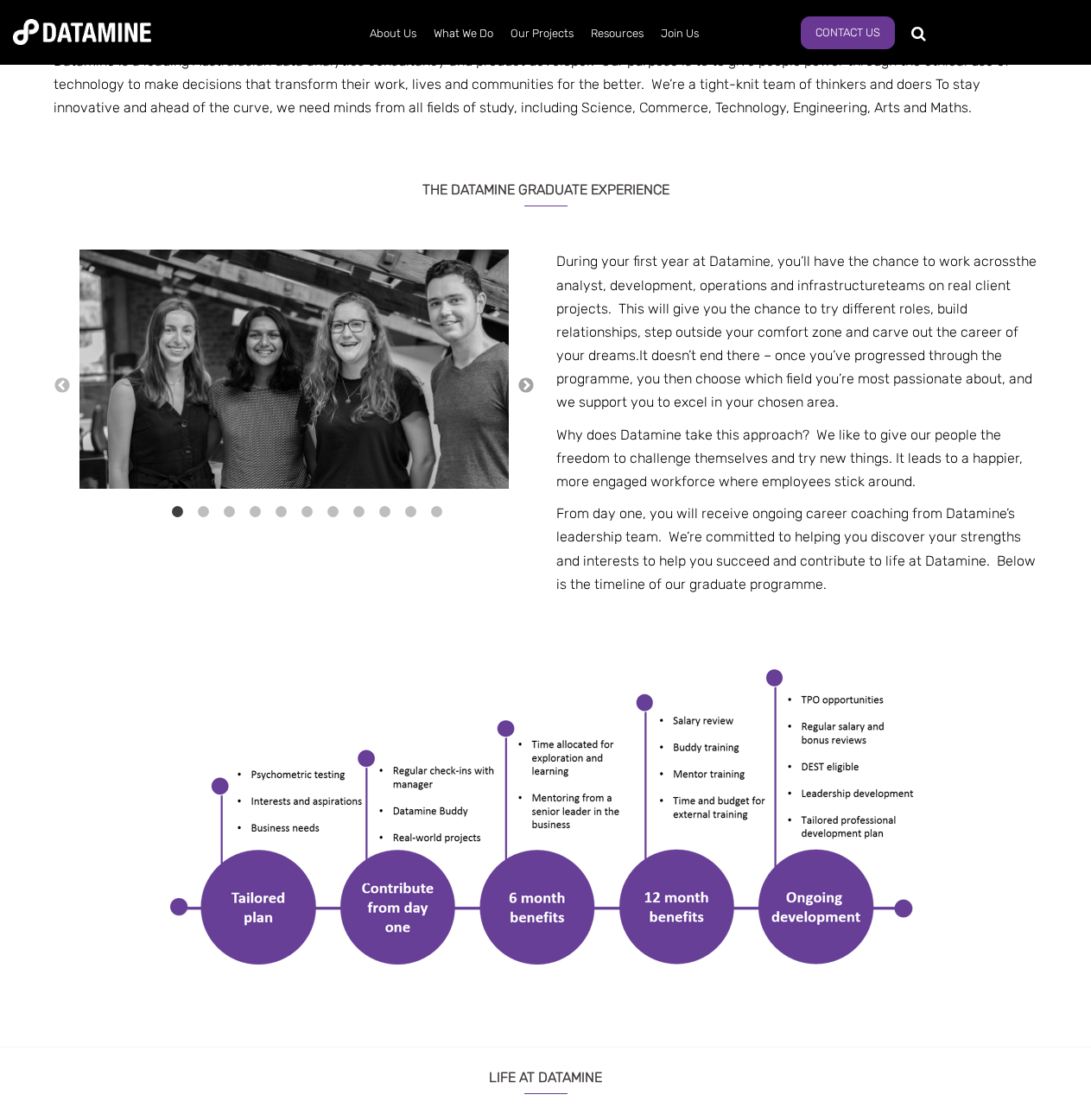 click on "→" at bounding box center (526, 386) 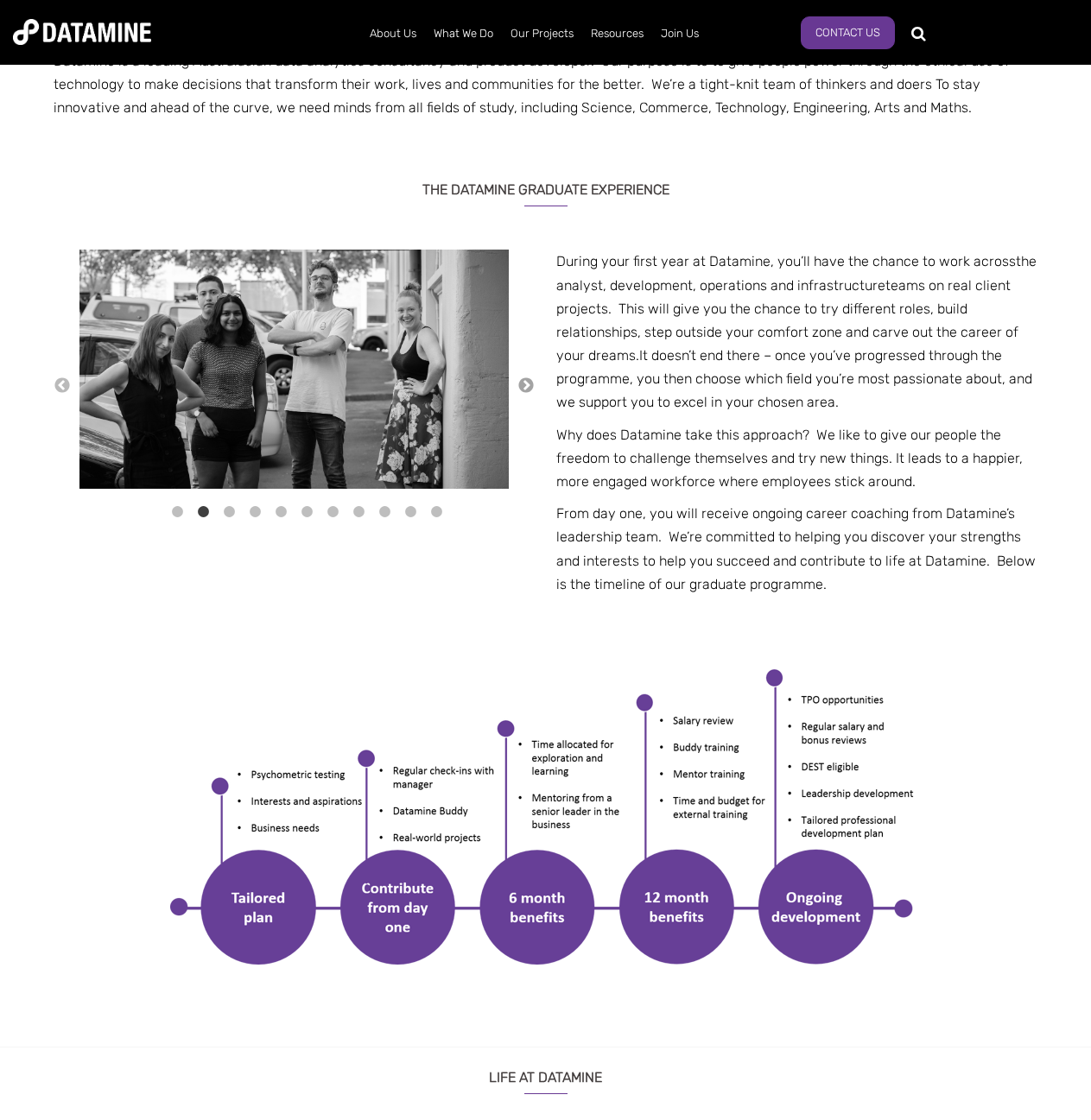 click on "→" at bounding box center [526, 386] 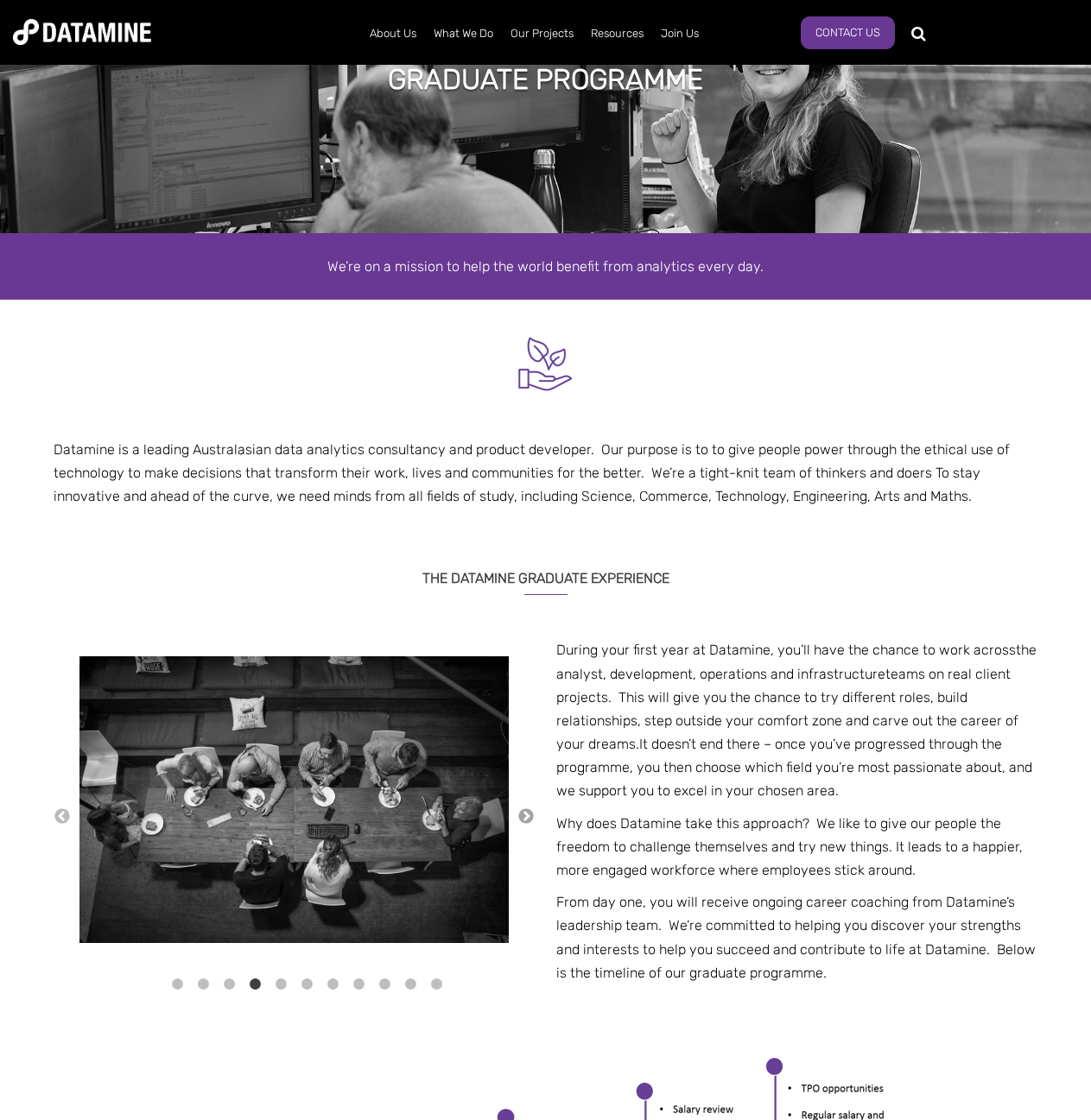 scroll, scrollTop: 0, scrollLeft: 0, axis: both 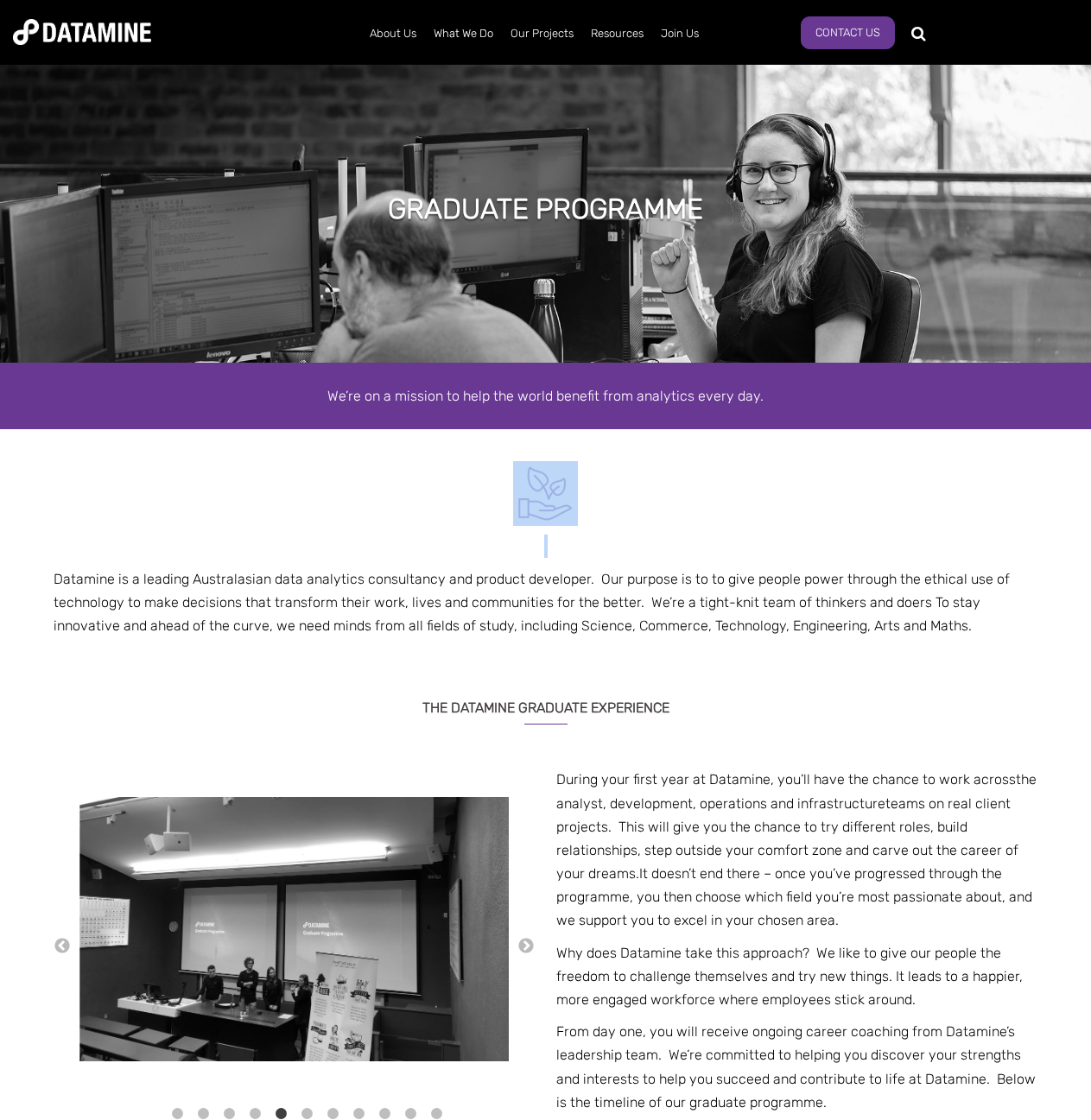 drag, startPoint x: 508, startPoint y: 476, endPoint x: 655, endPoint y: 529, distance: 156.2626 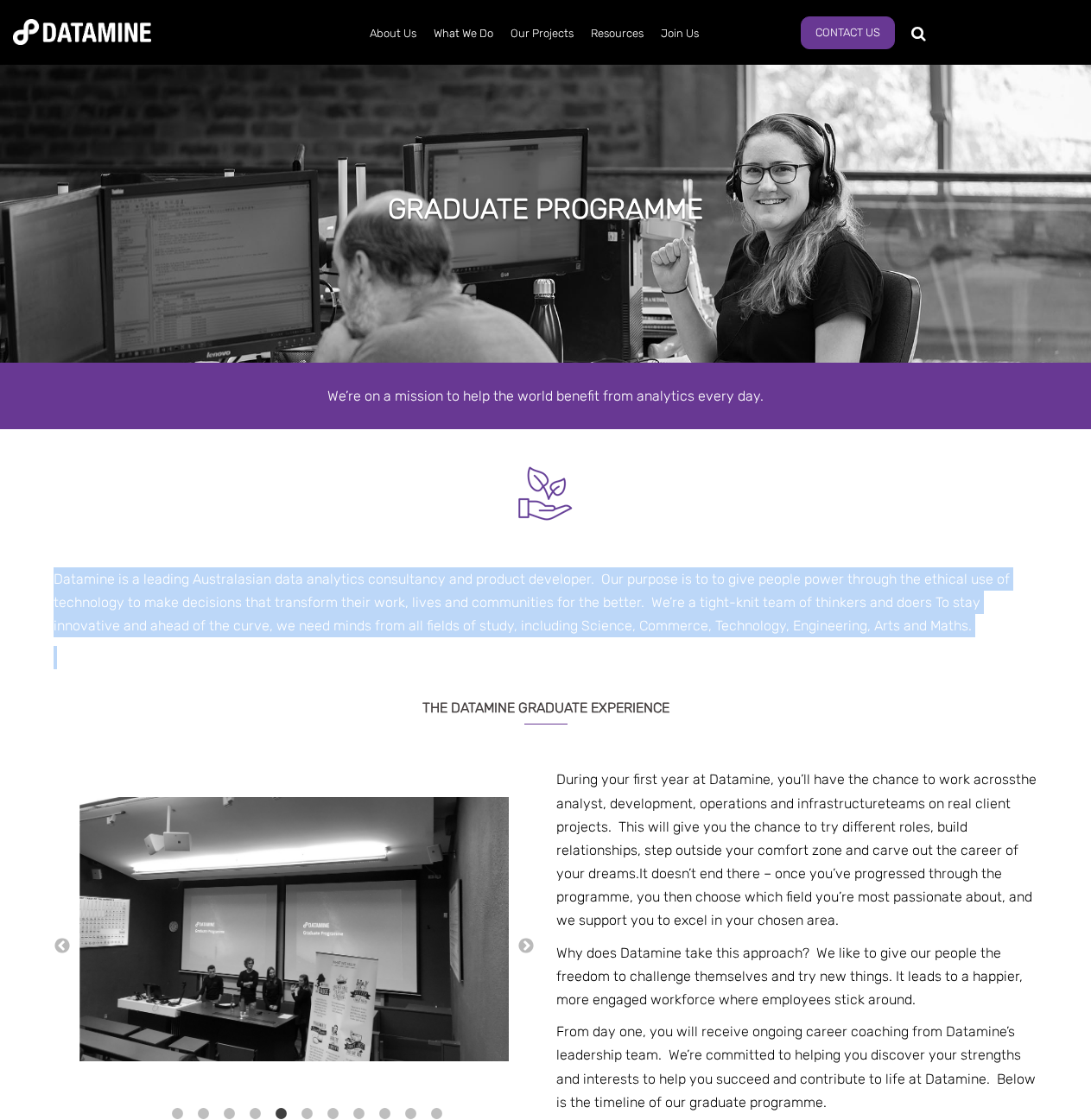 drag, startPoint x: 655, startPoint y: 529, endPoint x: 663, endPoint y: 649, distance: 120.26637 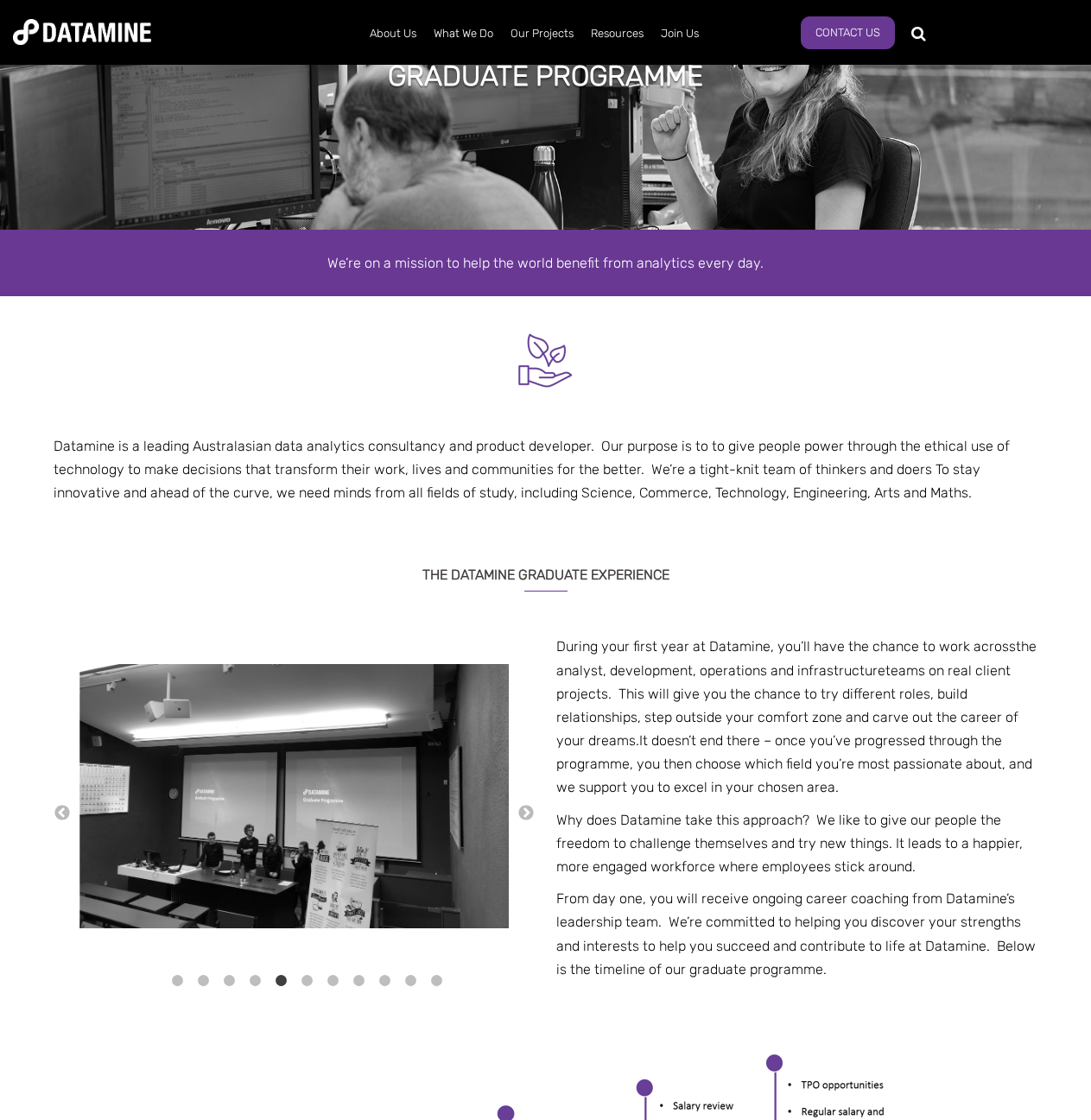 scroll, scrollTop: 0, scrollLeft: 0, axis: both 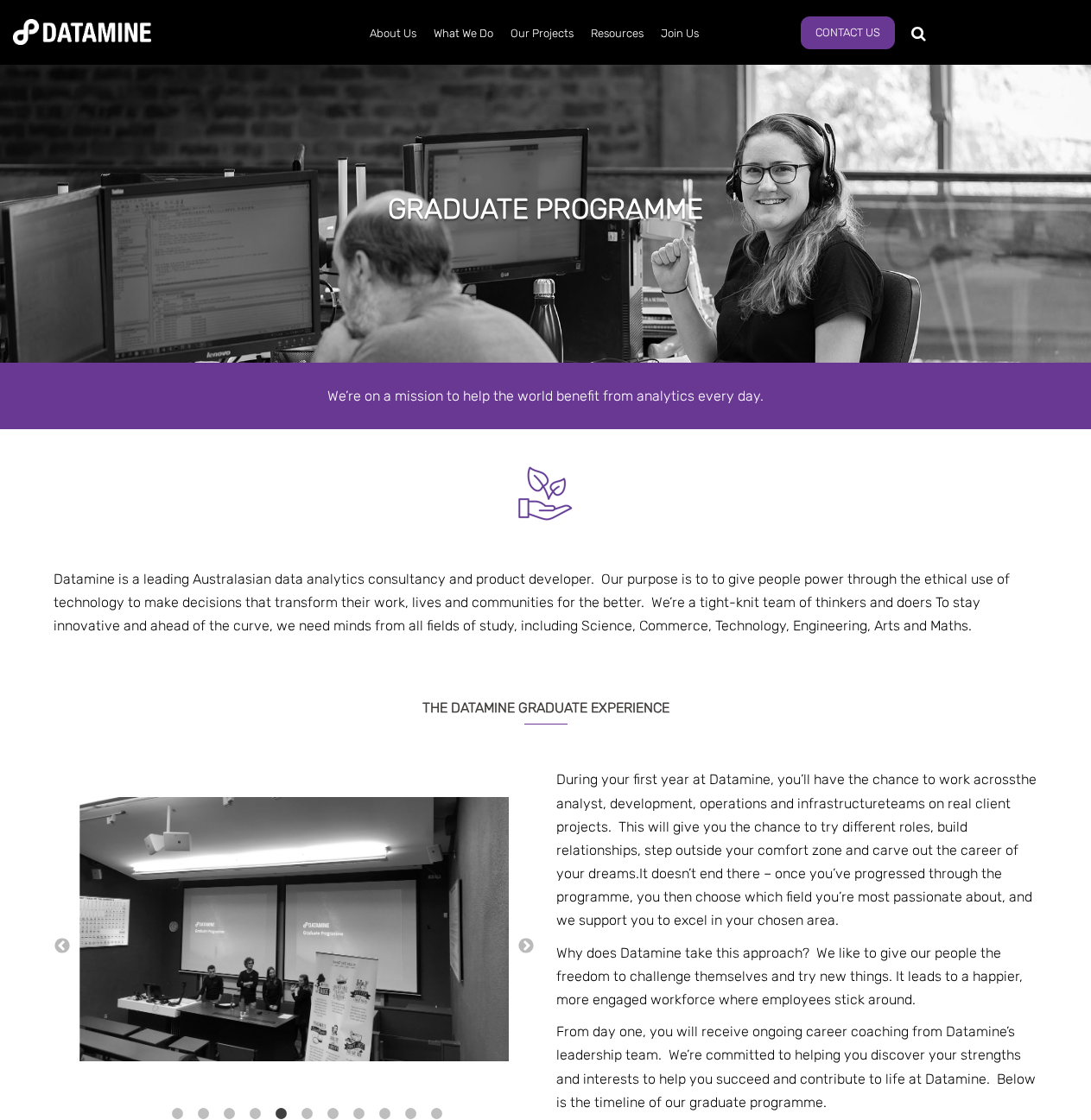 drag, startPoint x: 644, startPoint y: 676, endPoint x: 745, endPoint y: 397, distance: 296.71872 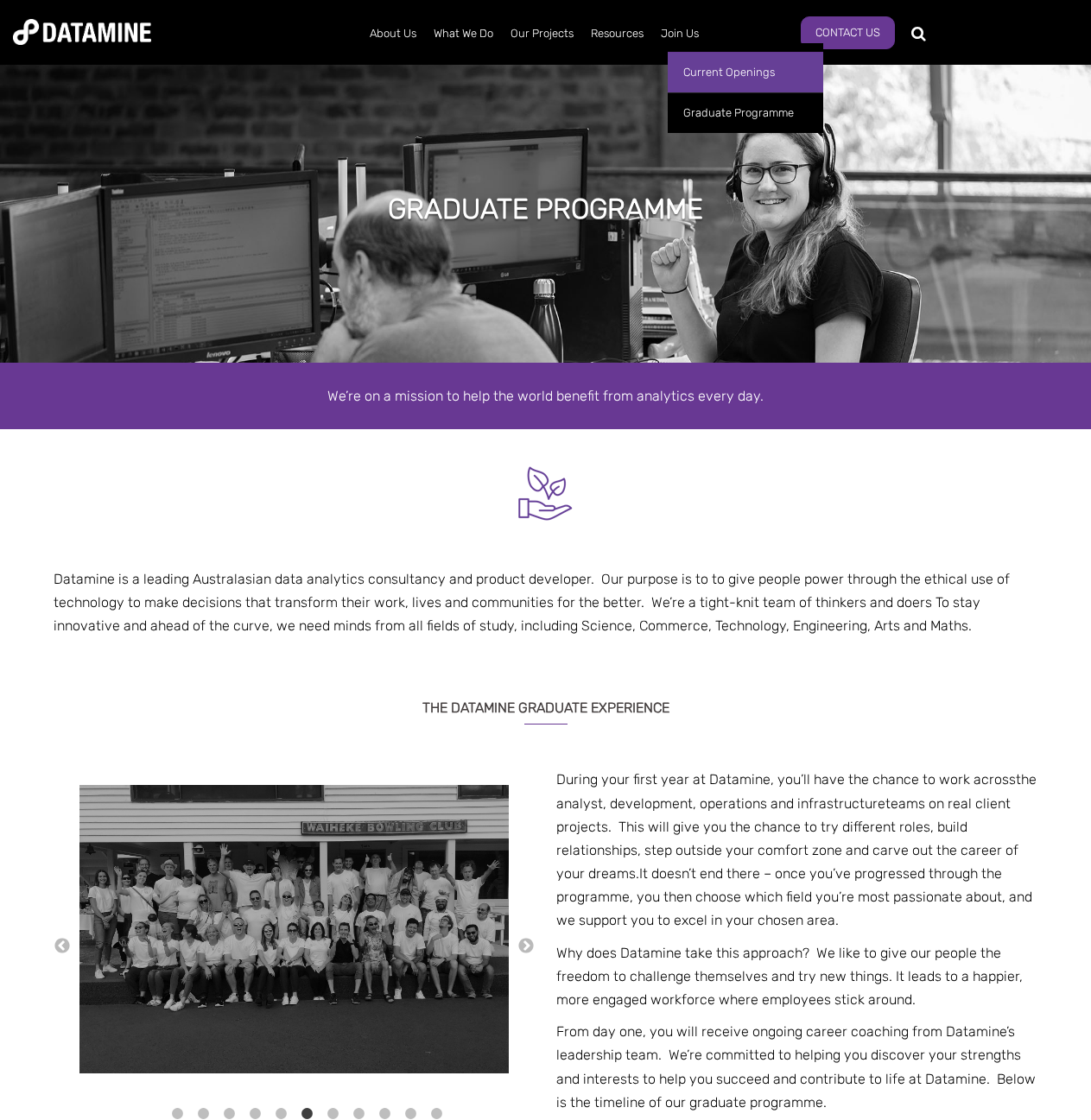 click on "Current Openings" at bounding box center (745, 72) 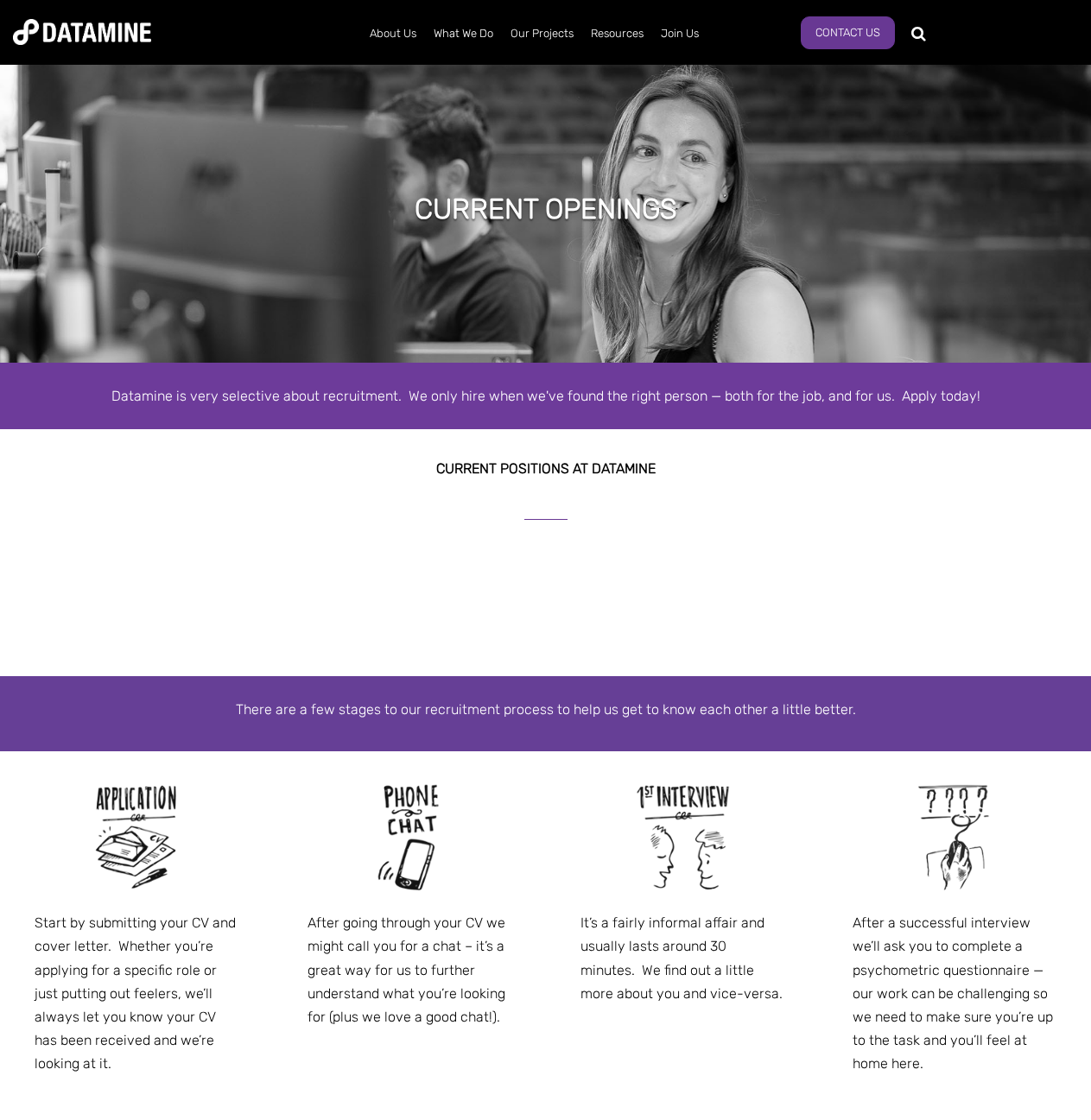 scroll, scrollTop: 0, scrollLeft: 0, axis: both 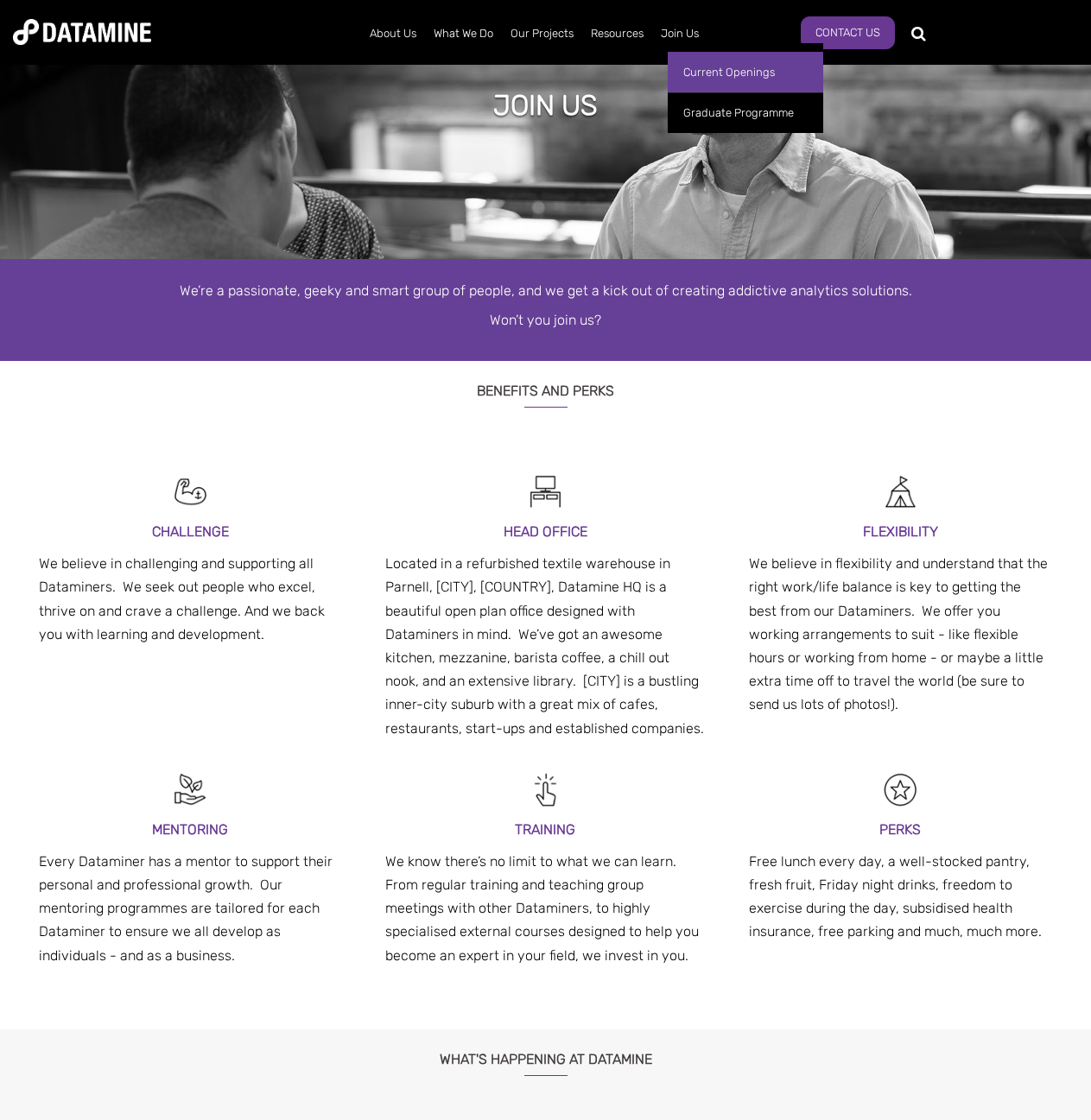 click on "Current Openings" at bounding box center [745, 72] 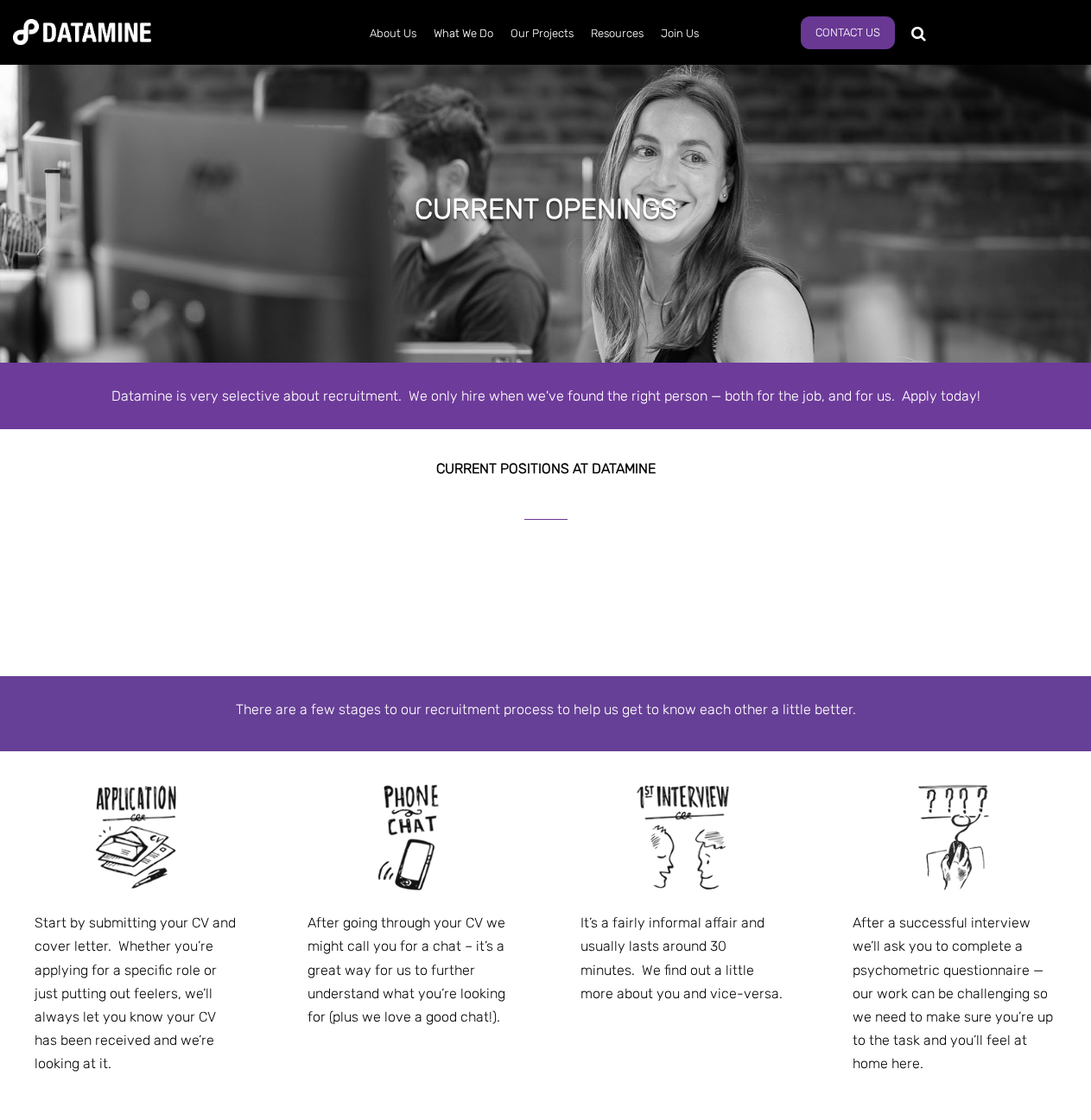 scroll, scrollTop: 0, scrollLeft: 0, axis: both 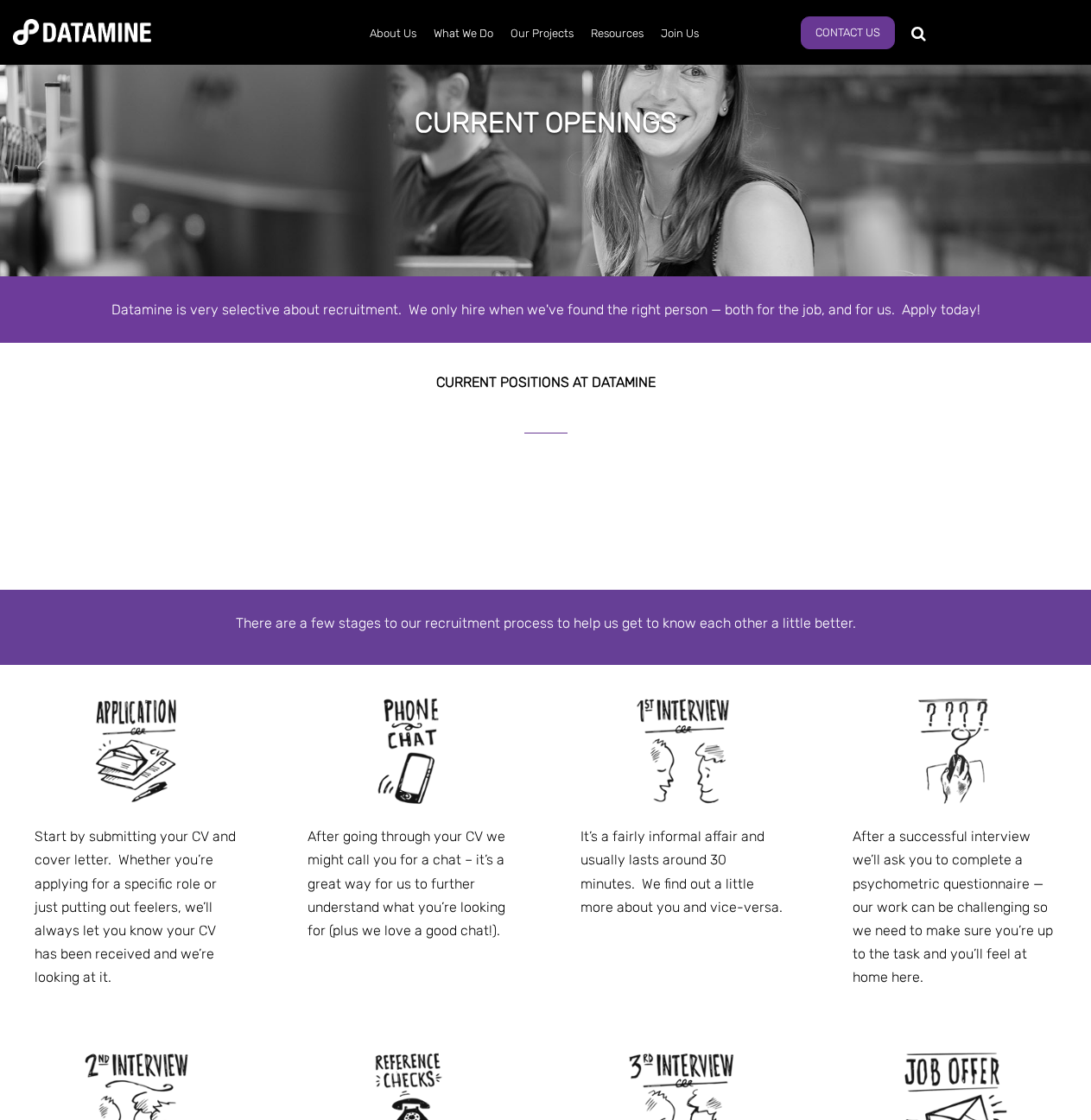 drag, startPoint x: 658, startPoint y: 445, endPoint x: 460, endPoint y: 519, distance: 211.37644 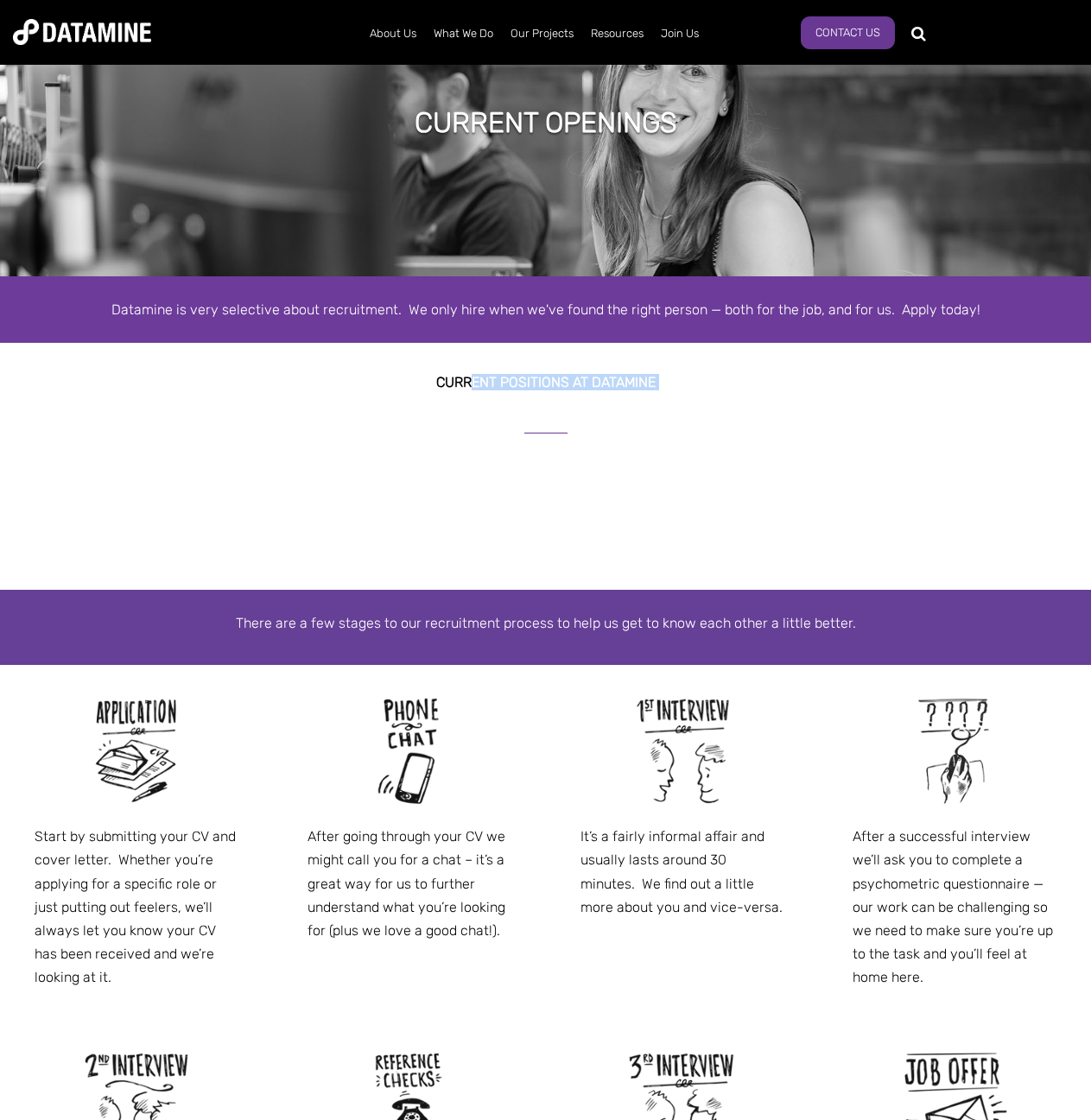 drag, startPoint x: 476, startPoint y: 382, endPoint x: 699, endPoint y: 427, distance: 227.49505 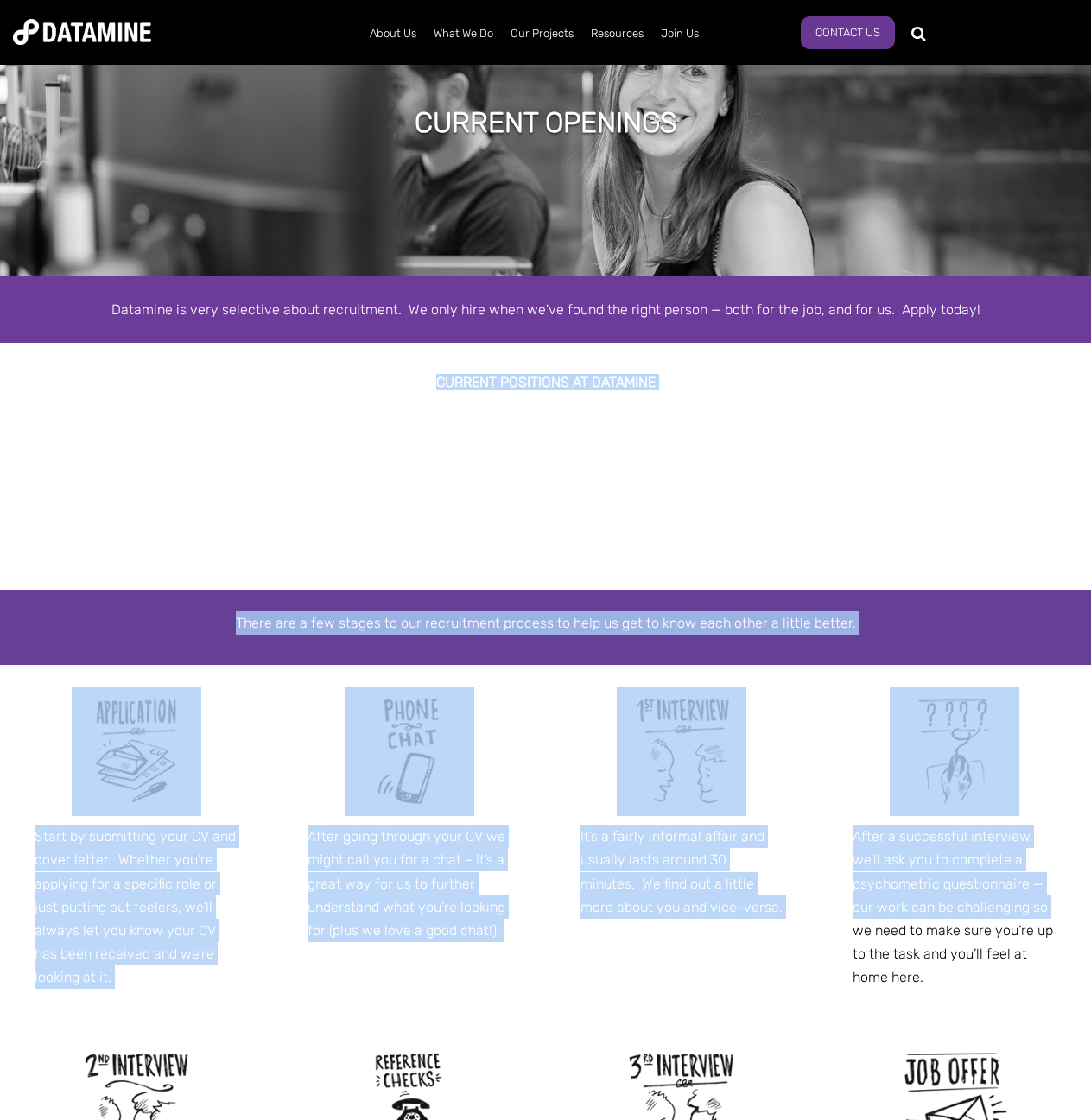 drag, startPoint x: 357, startPoint y: 358, endPoint x: 828, endPoint y: 938, distance: 747.1553 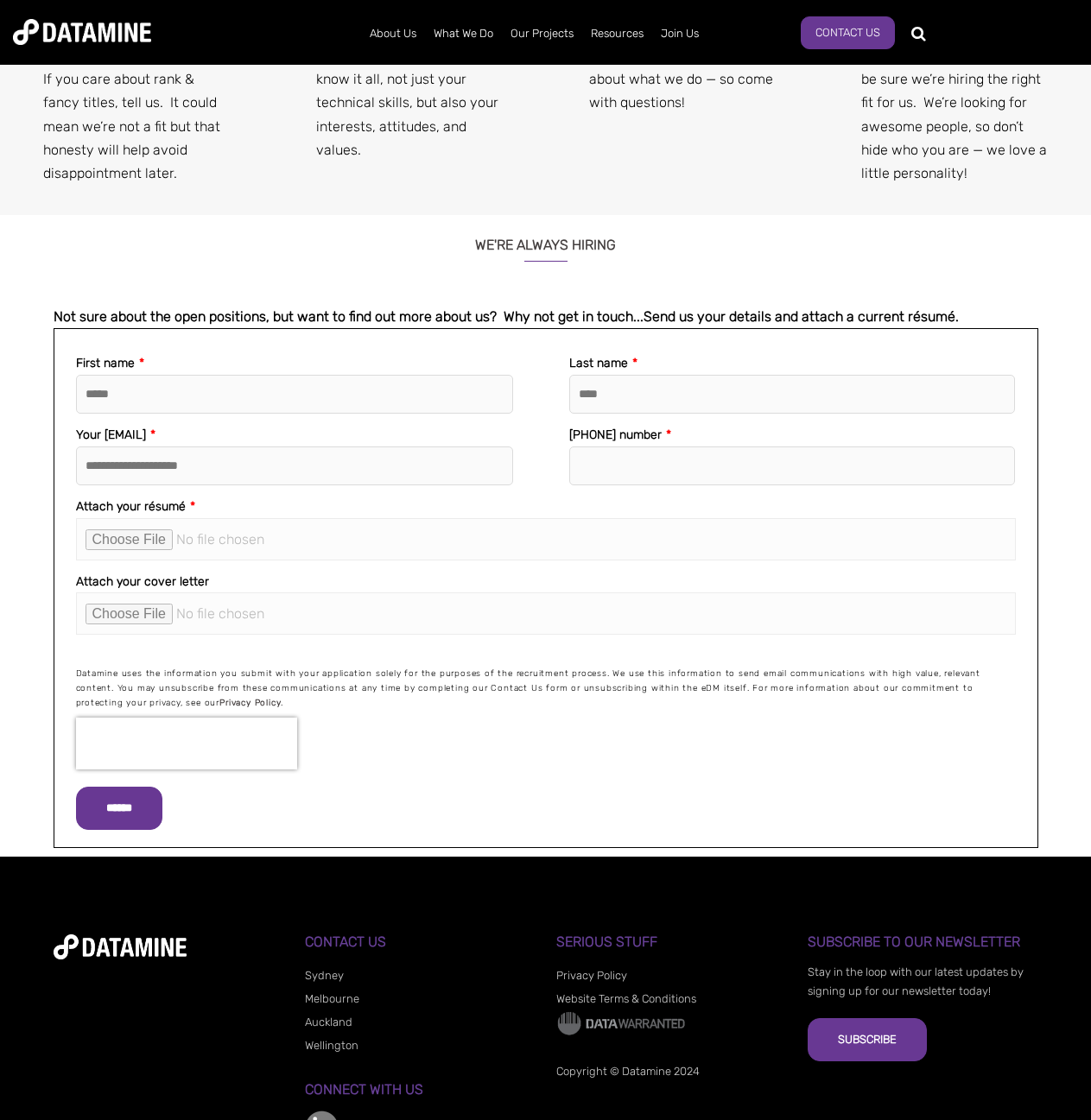 scroll, scrollTop: 1830, scrollLeft: 0, axis: vertical 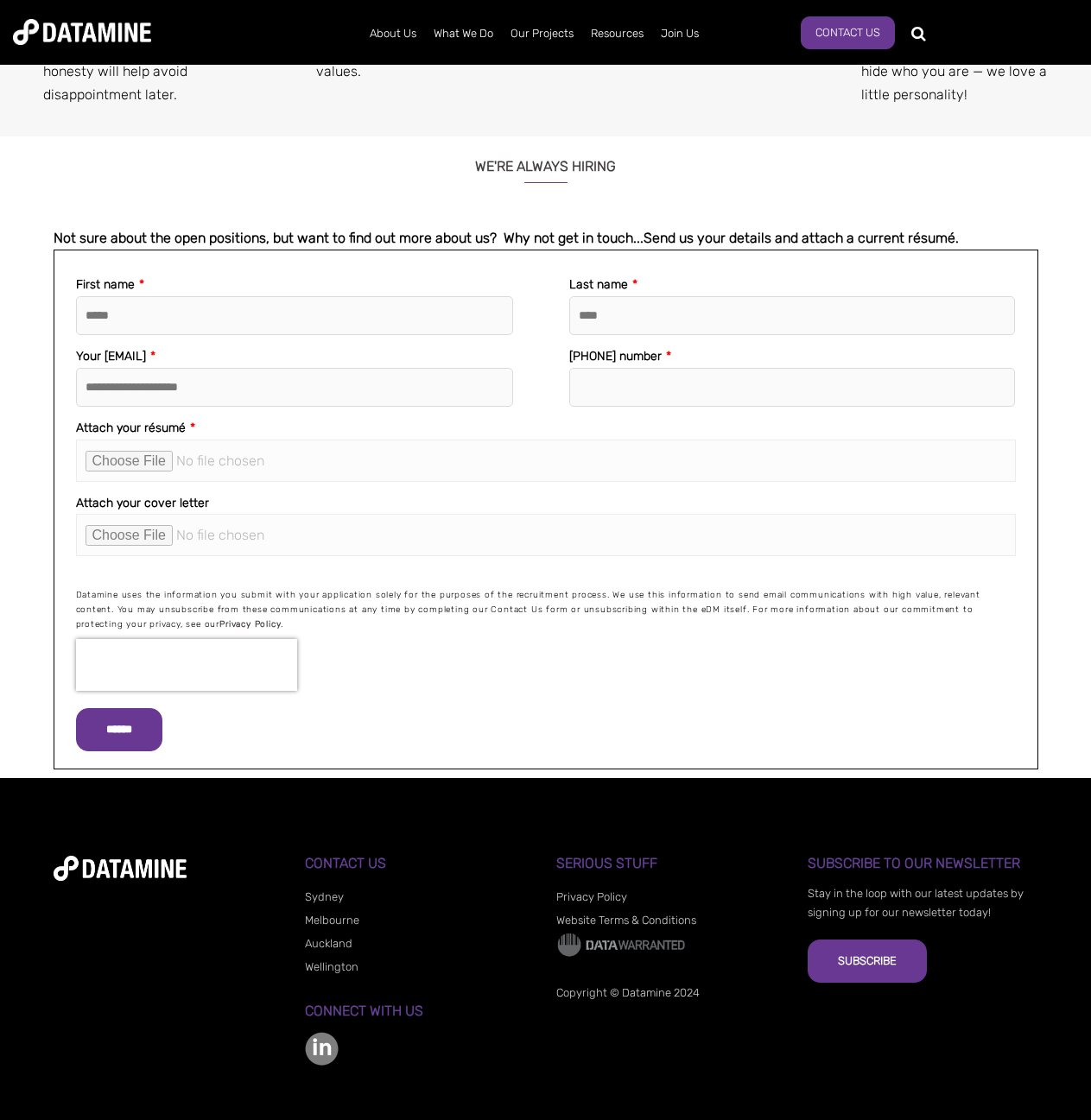 click at bounding box center [321, 1048] 